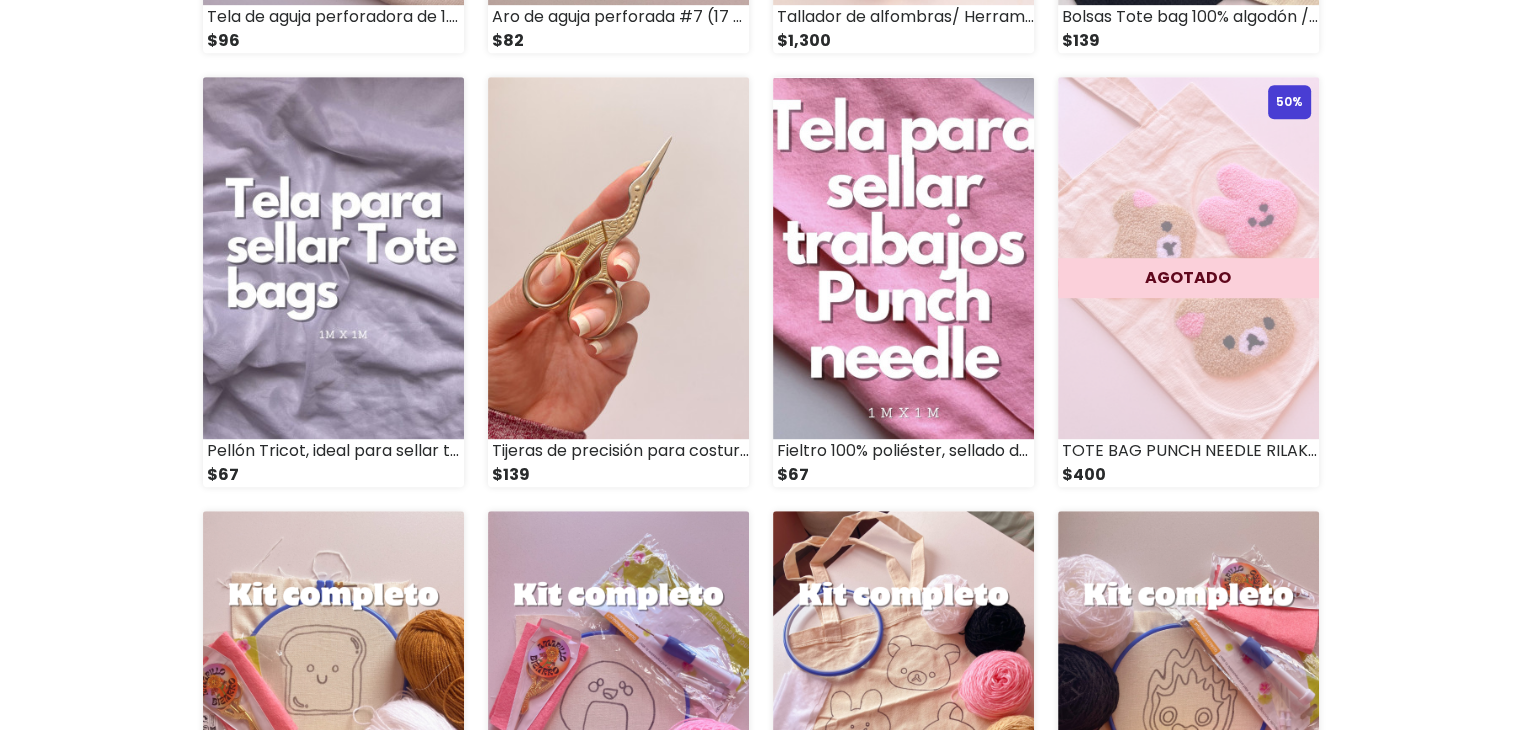 scroll, scrollTop: 1100, scrollLeft: 0, axis: vertical 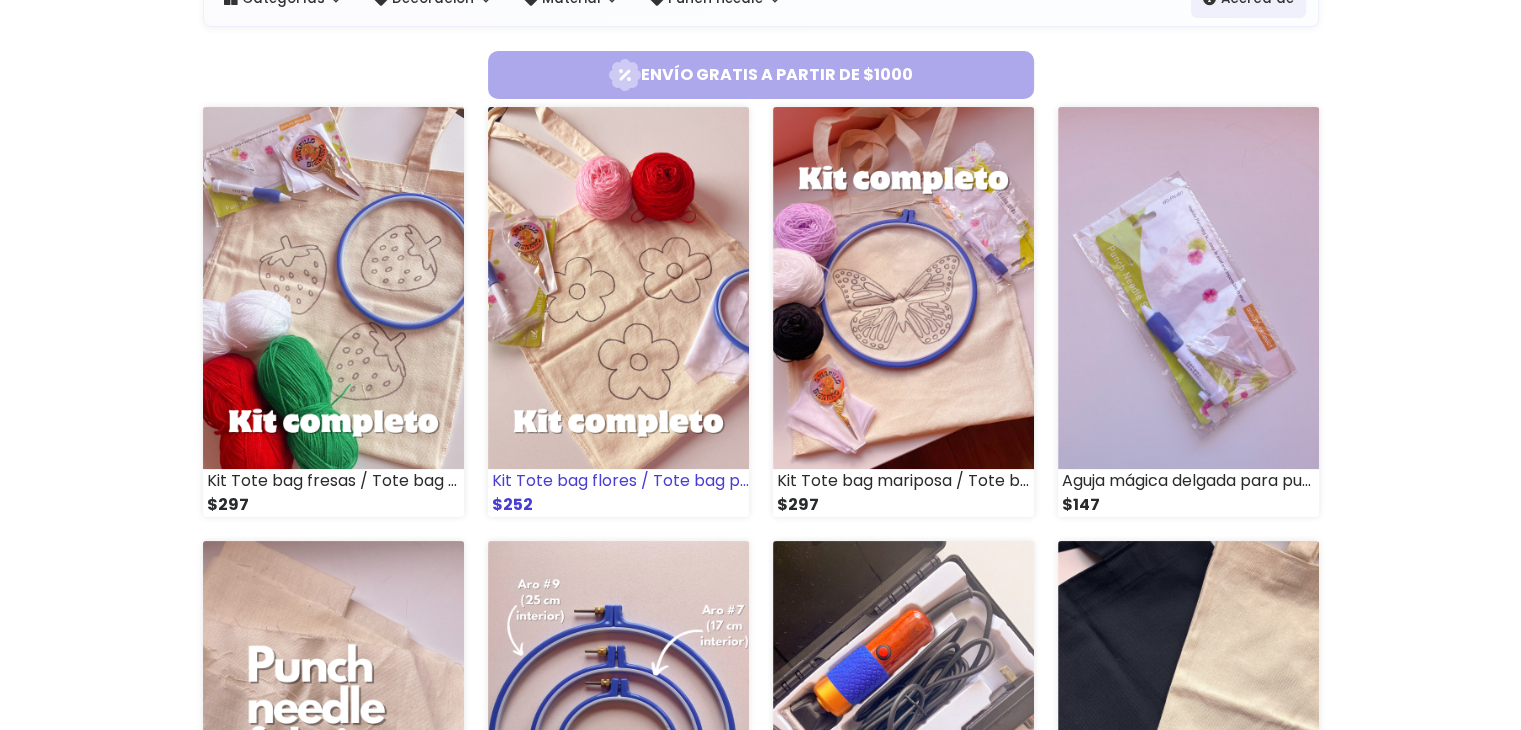 click at bounding box center [618, 288] 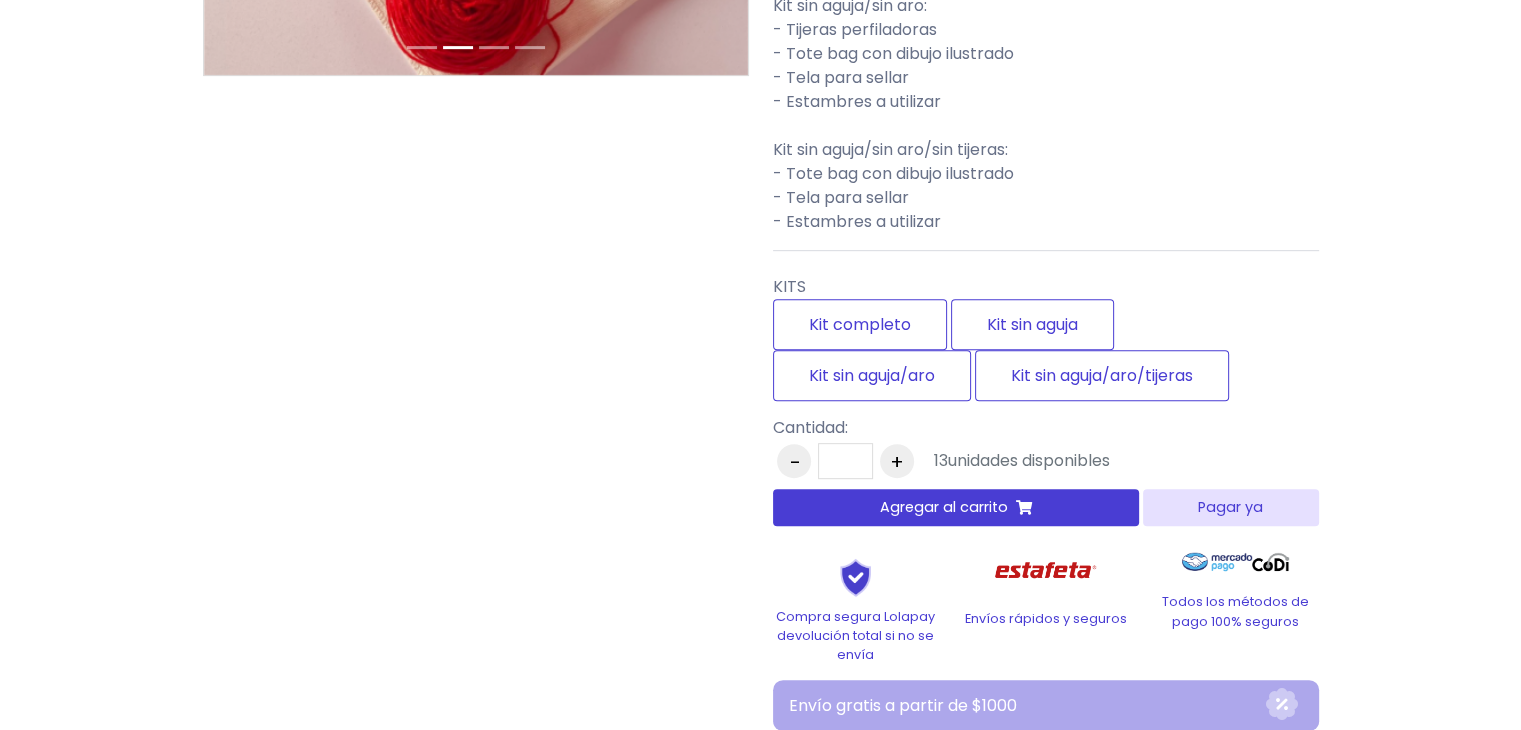 scroll, scrollTop: 900, scrollLeft: 0, axis: vertical 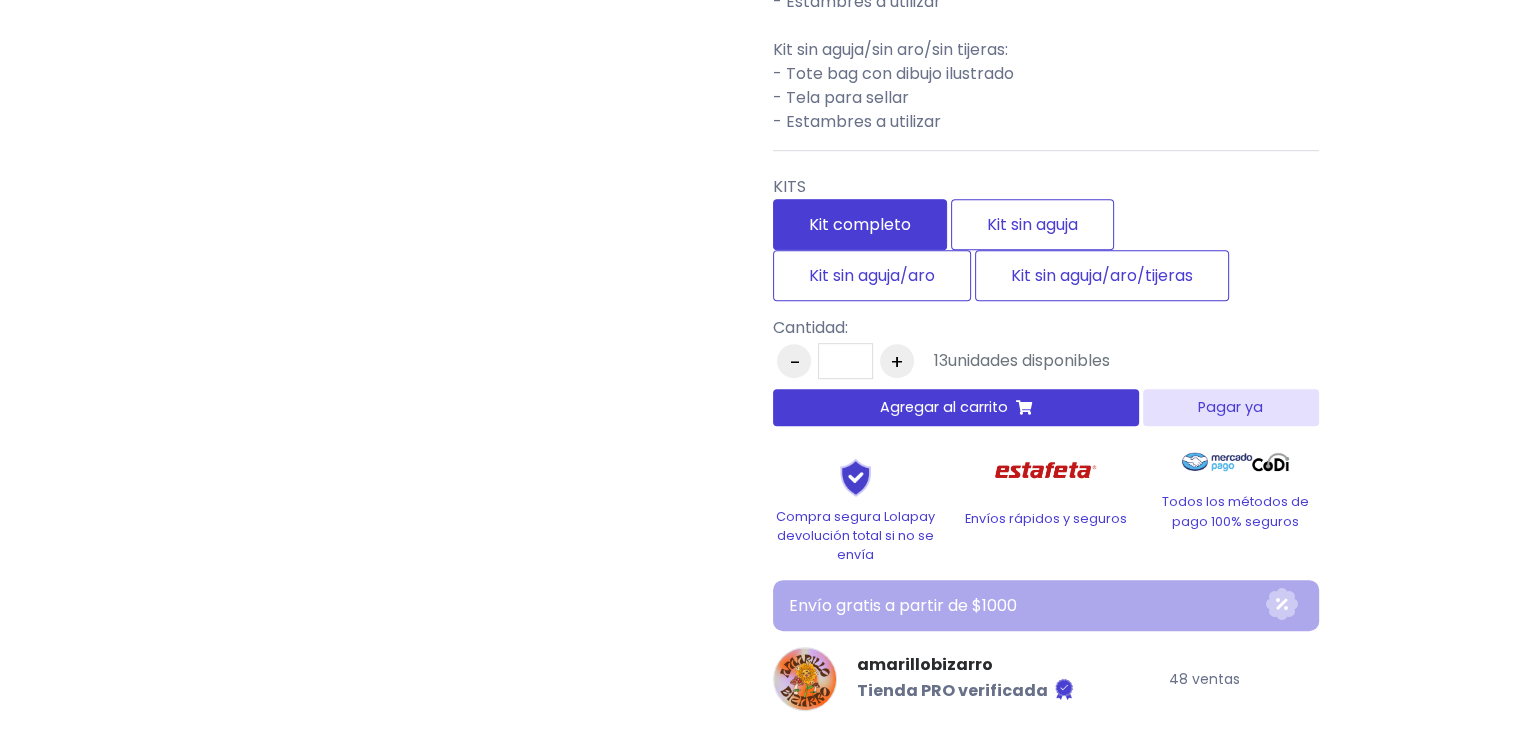 click on "Kit completo" at bounding box center [860, 224] 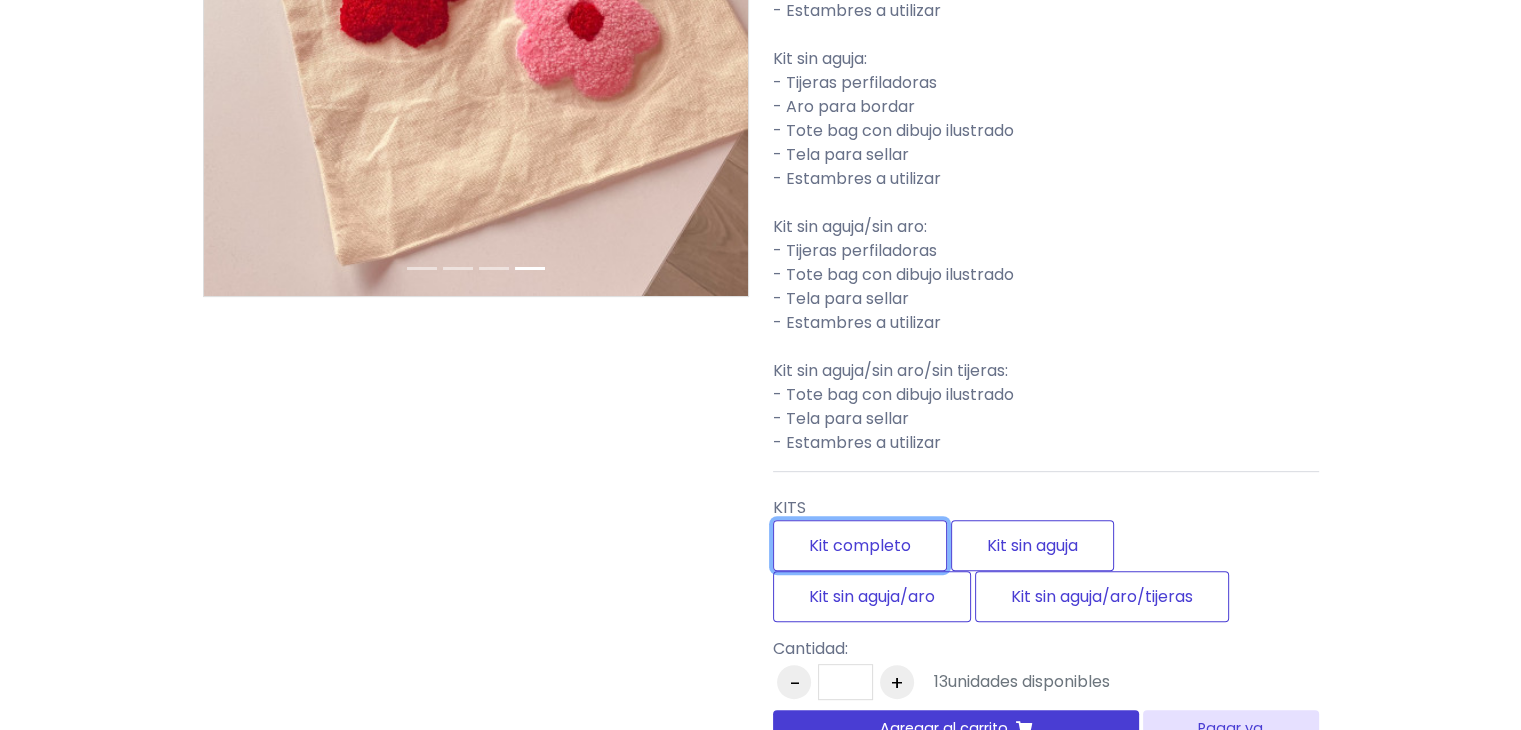 scroll, scrollTop: 700, scrollLeft: 0, axis: vertical 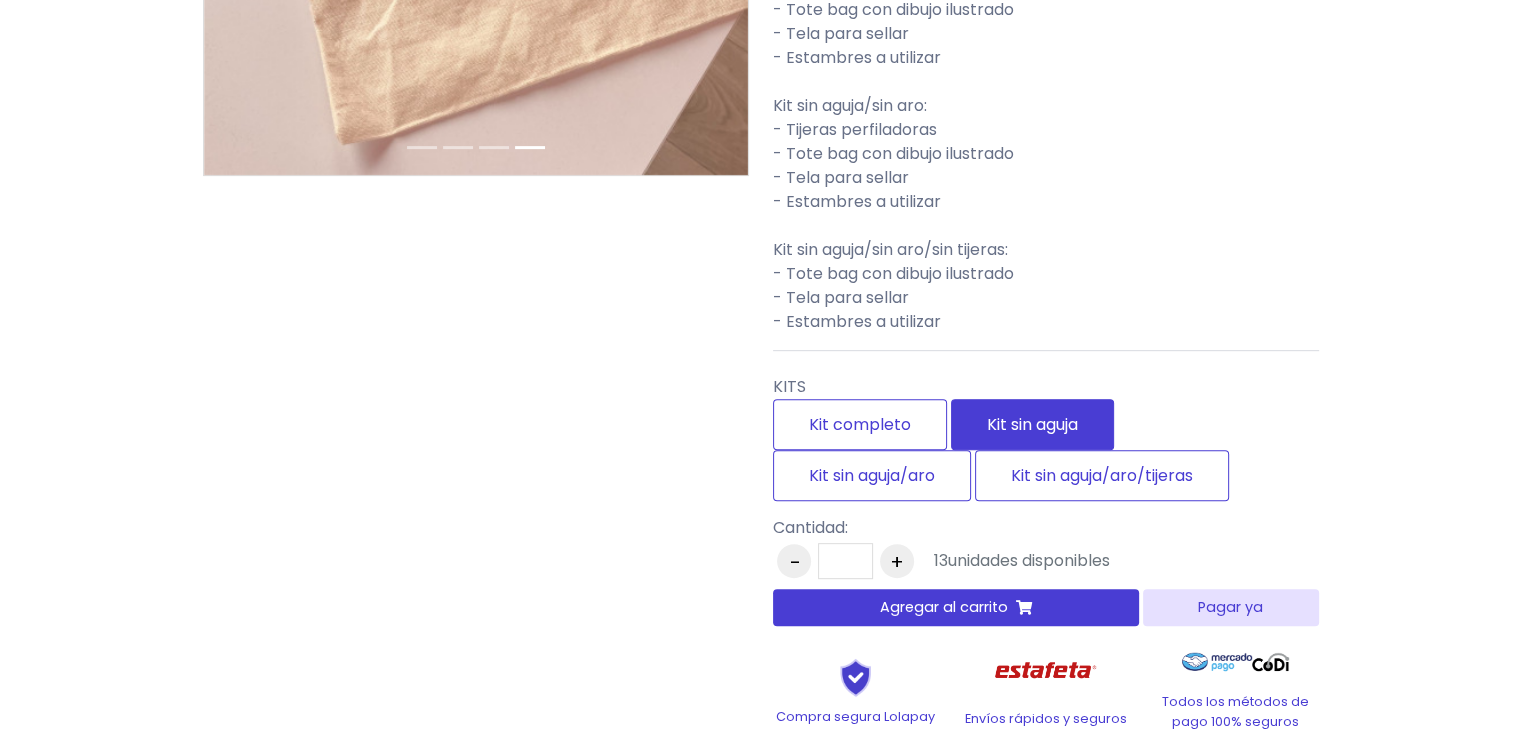 click on "Kit sin aguja" at bounding box center (1032, 424) 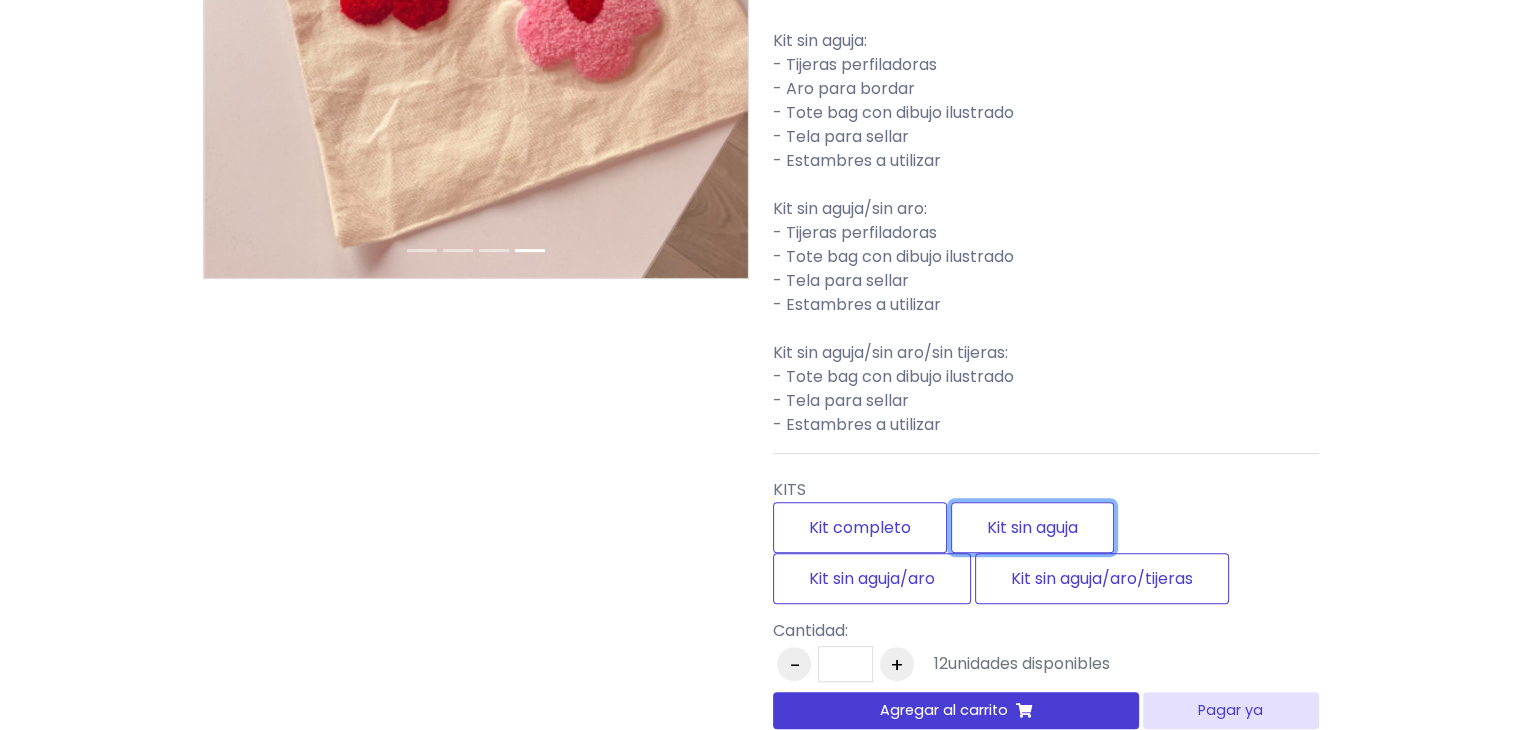scroll, scrollTop: 600, scrollLeft: 0, axis: vertical 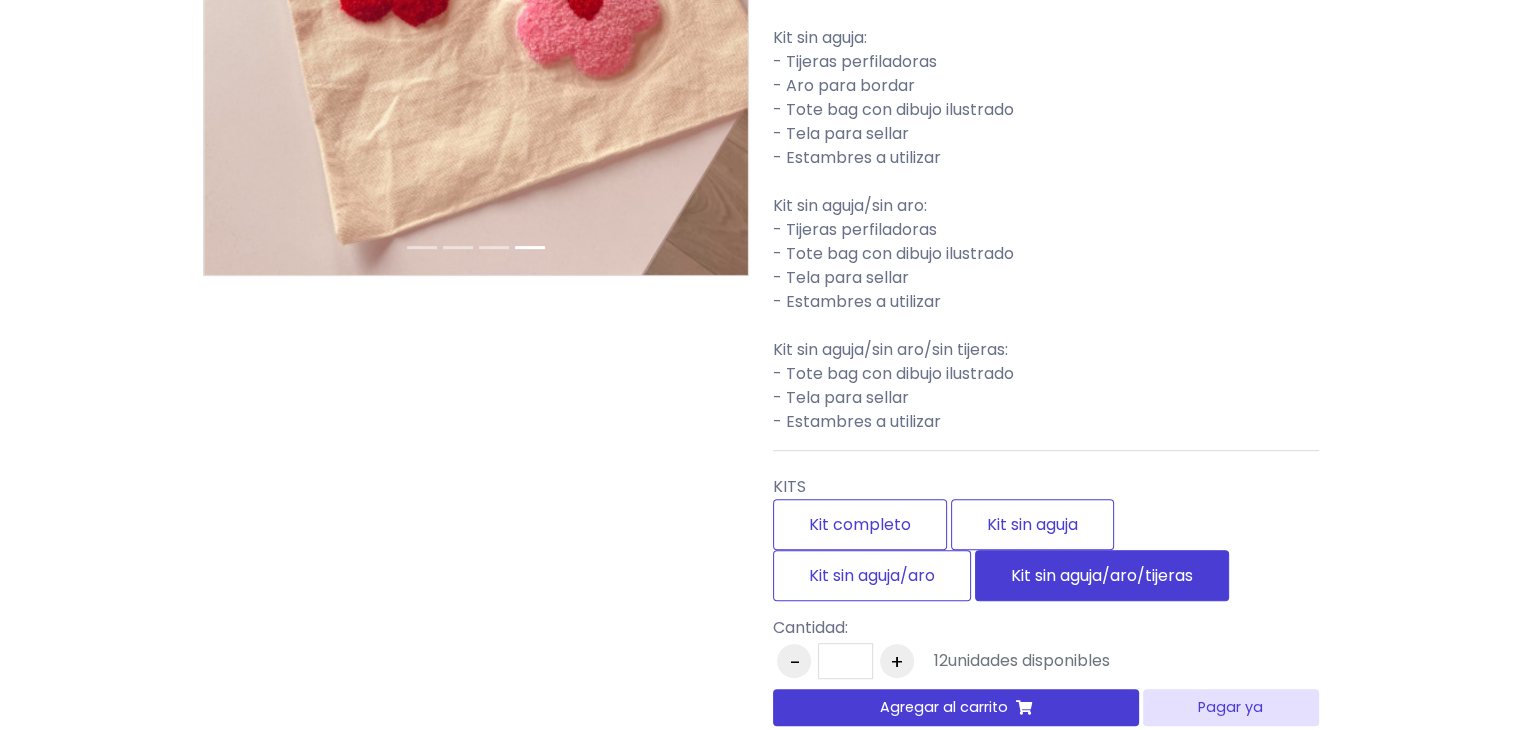 click on "Kit sin aguja/aro/tijeras" at bounding box center [1102, 575] 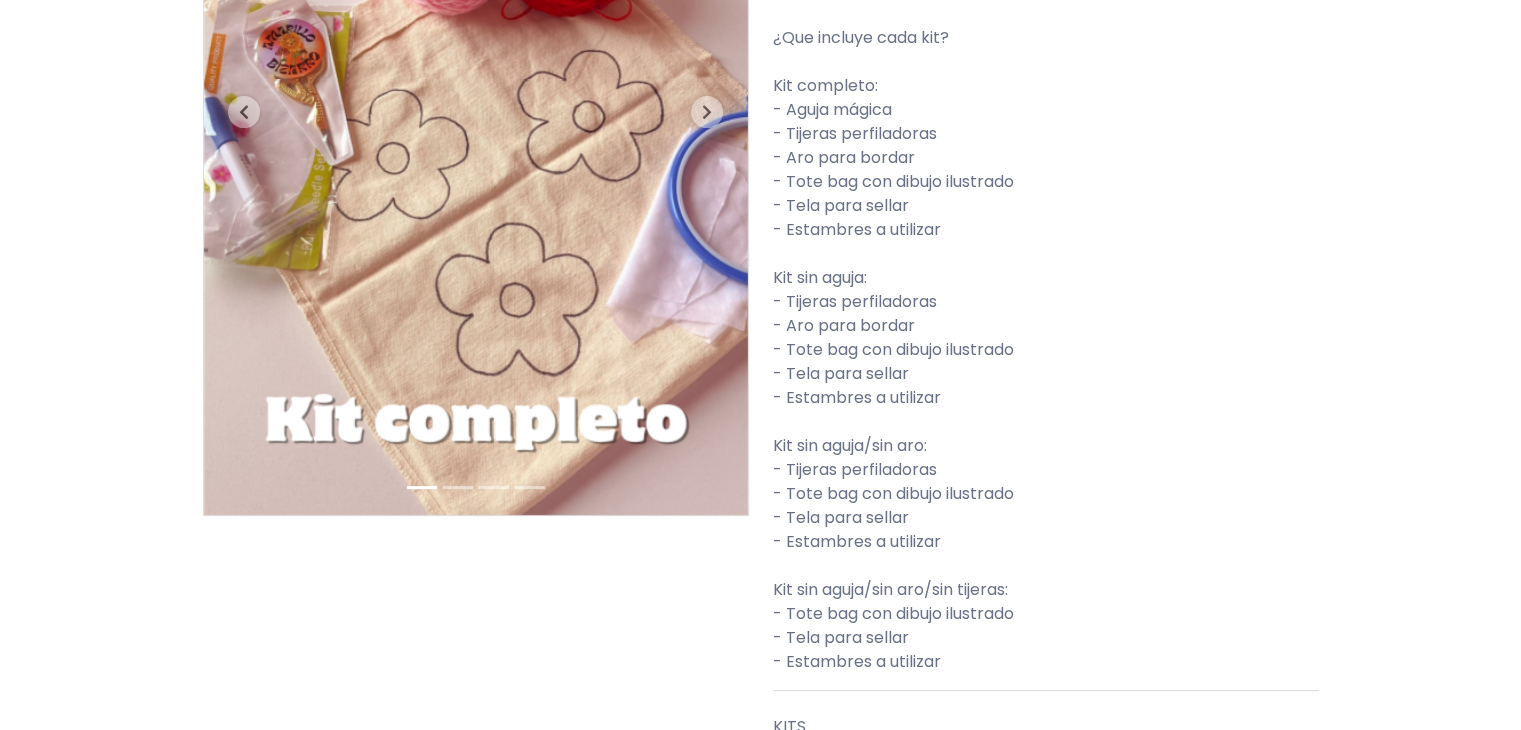 scroll, scrollTop: 200, scrollLeft: 0, axis: vertical 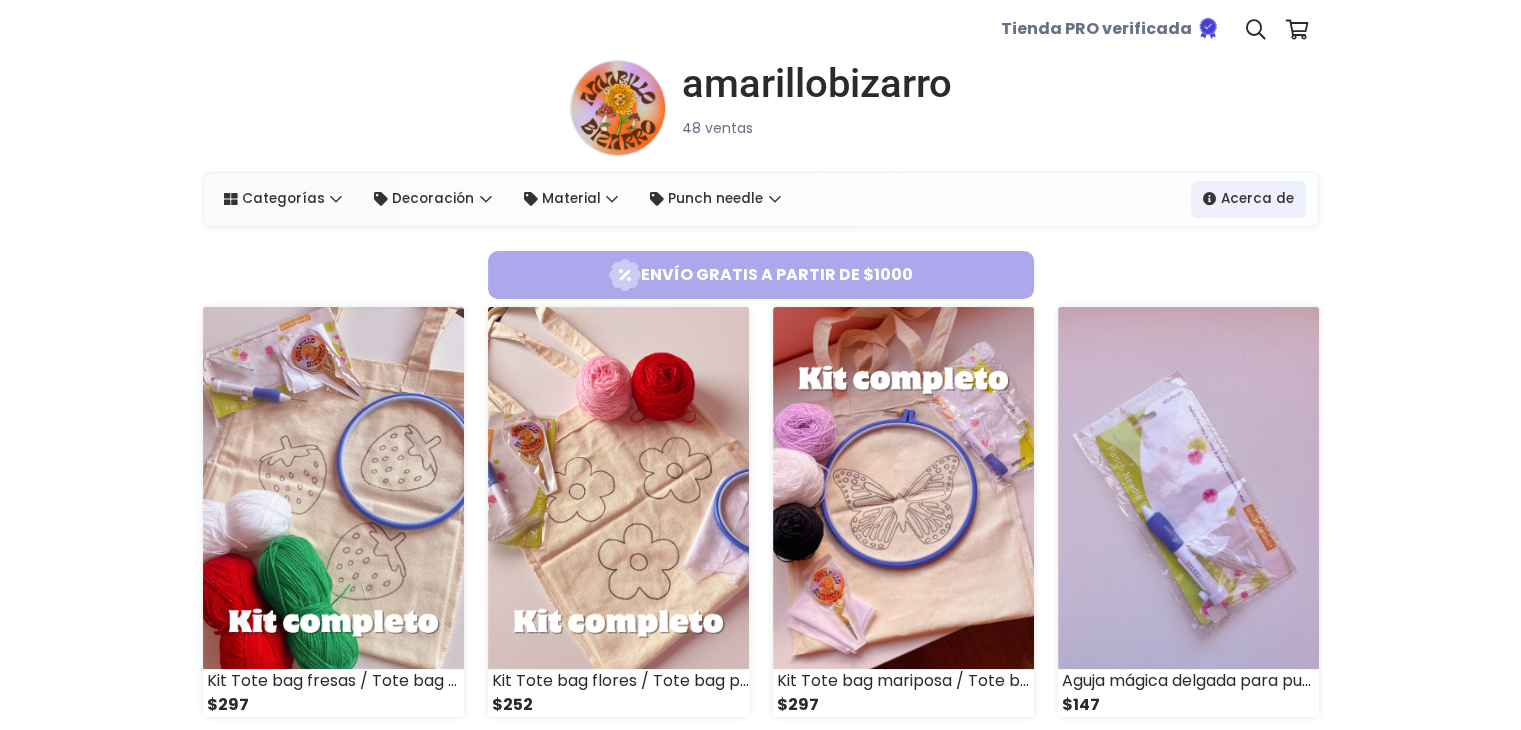 click on "Material" at bounding box center [571, 199] 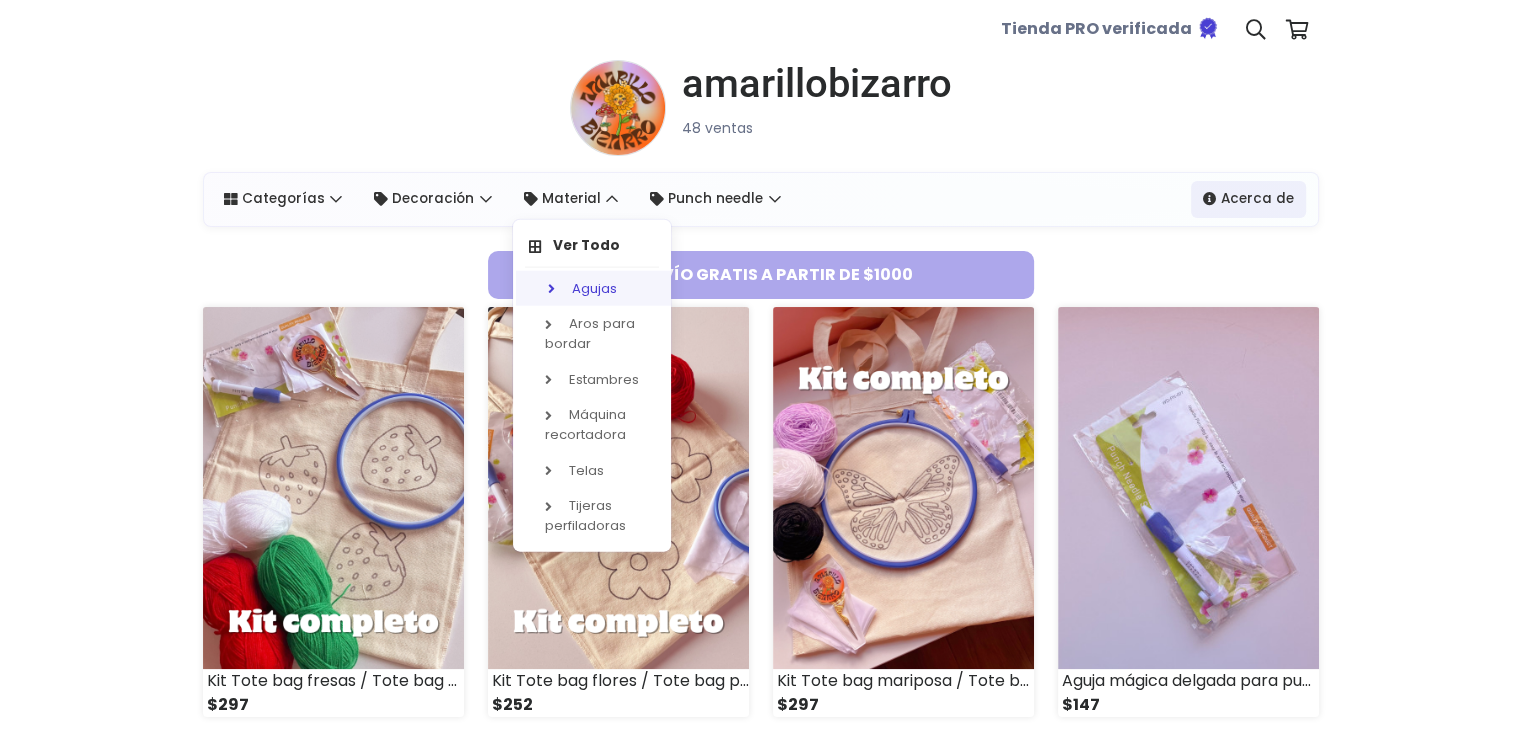 click on "Agujas" at bounding box center (595, 288) 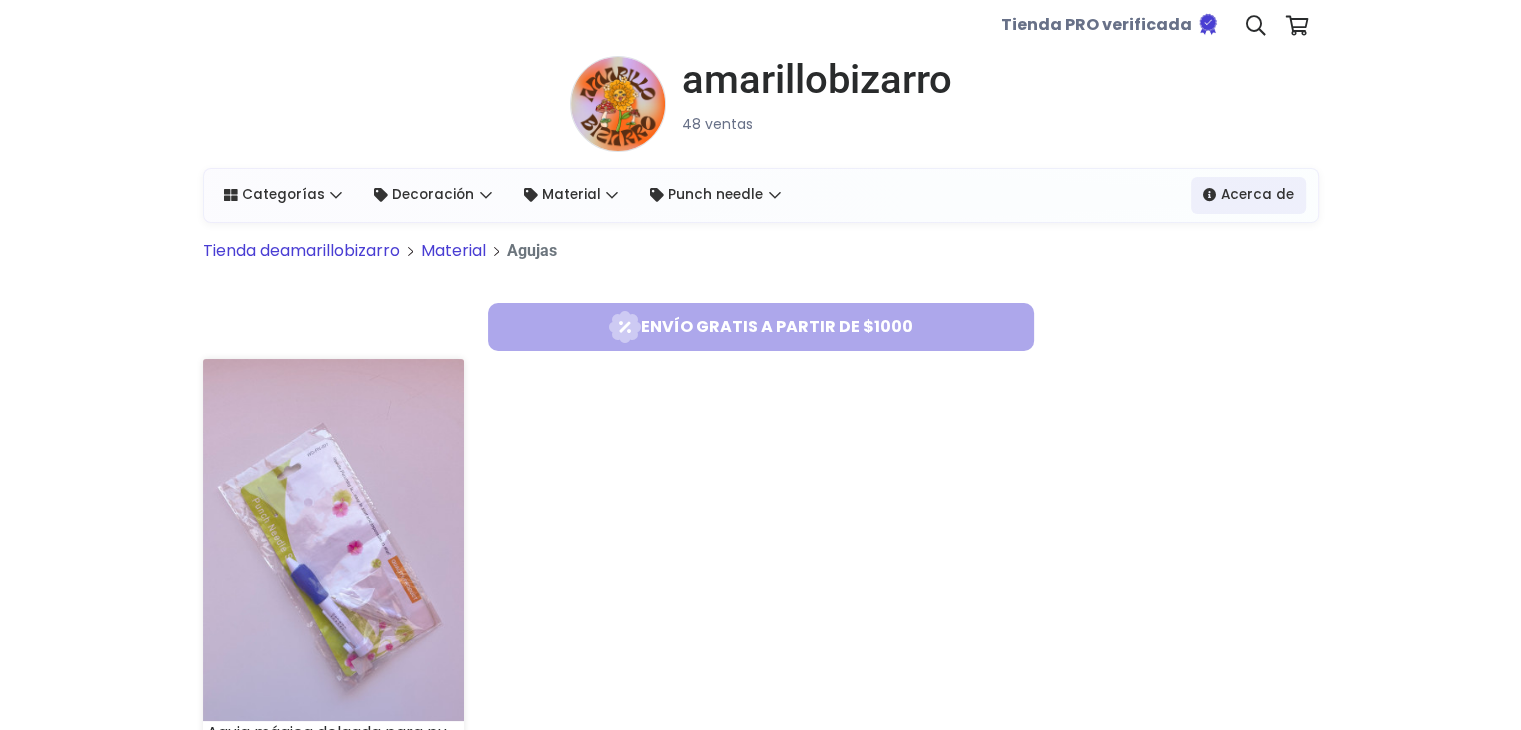 scroll, scrollTop: 0, scrollLeft: 0, axis: both 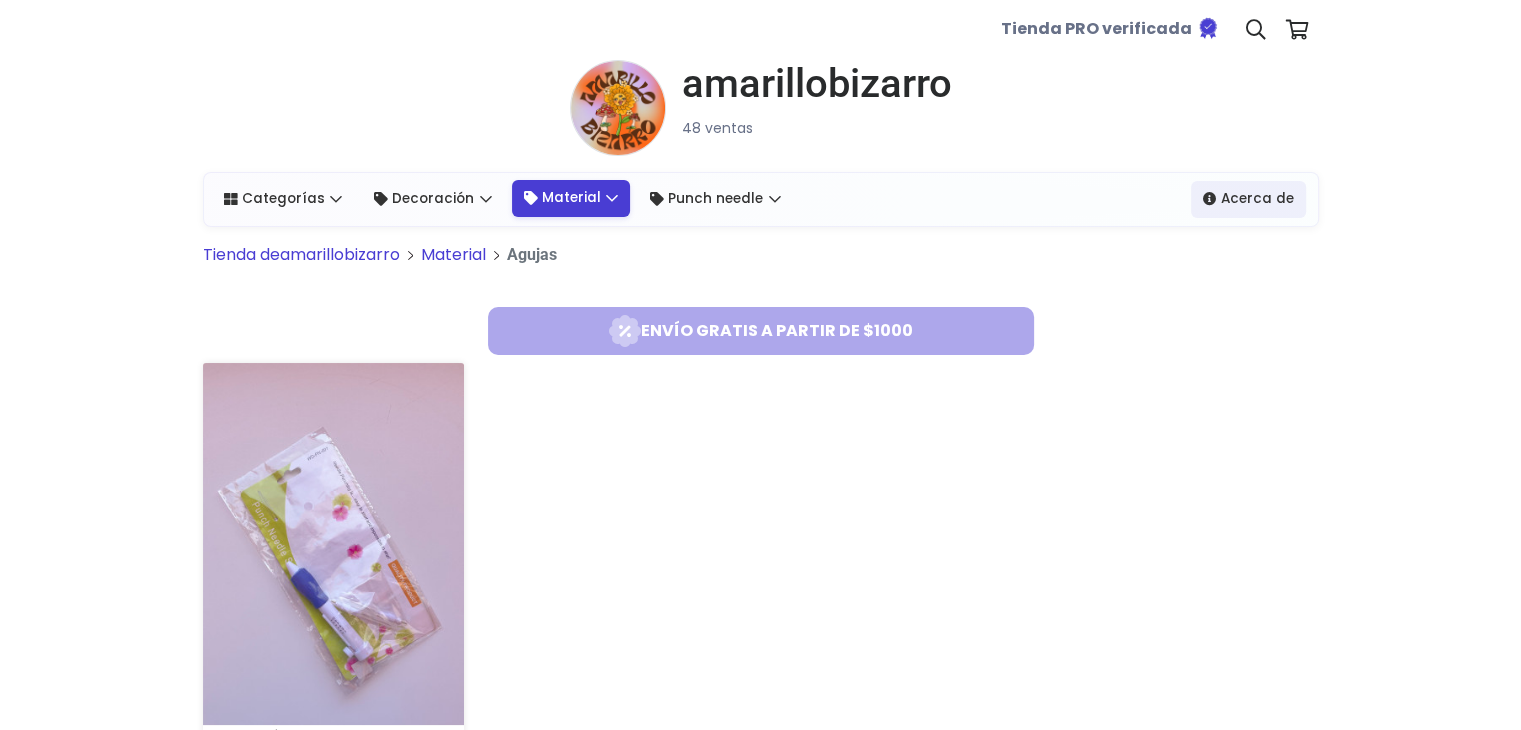 click on "Material" at bounding box center (571, 198) 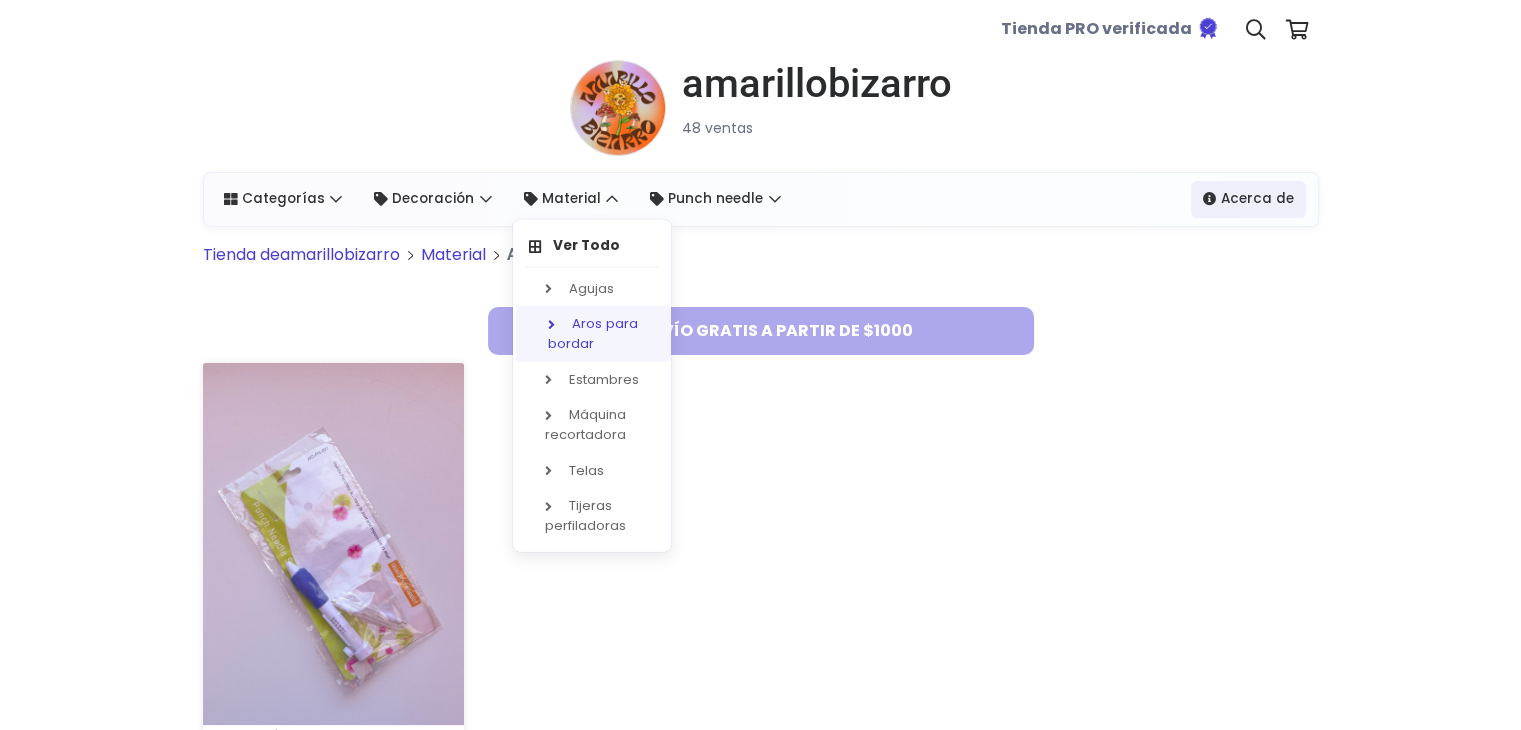 click on "Aros para bordar" at bounding box center (595, 333) 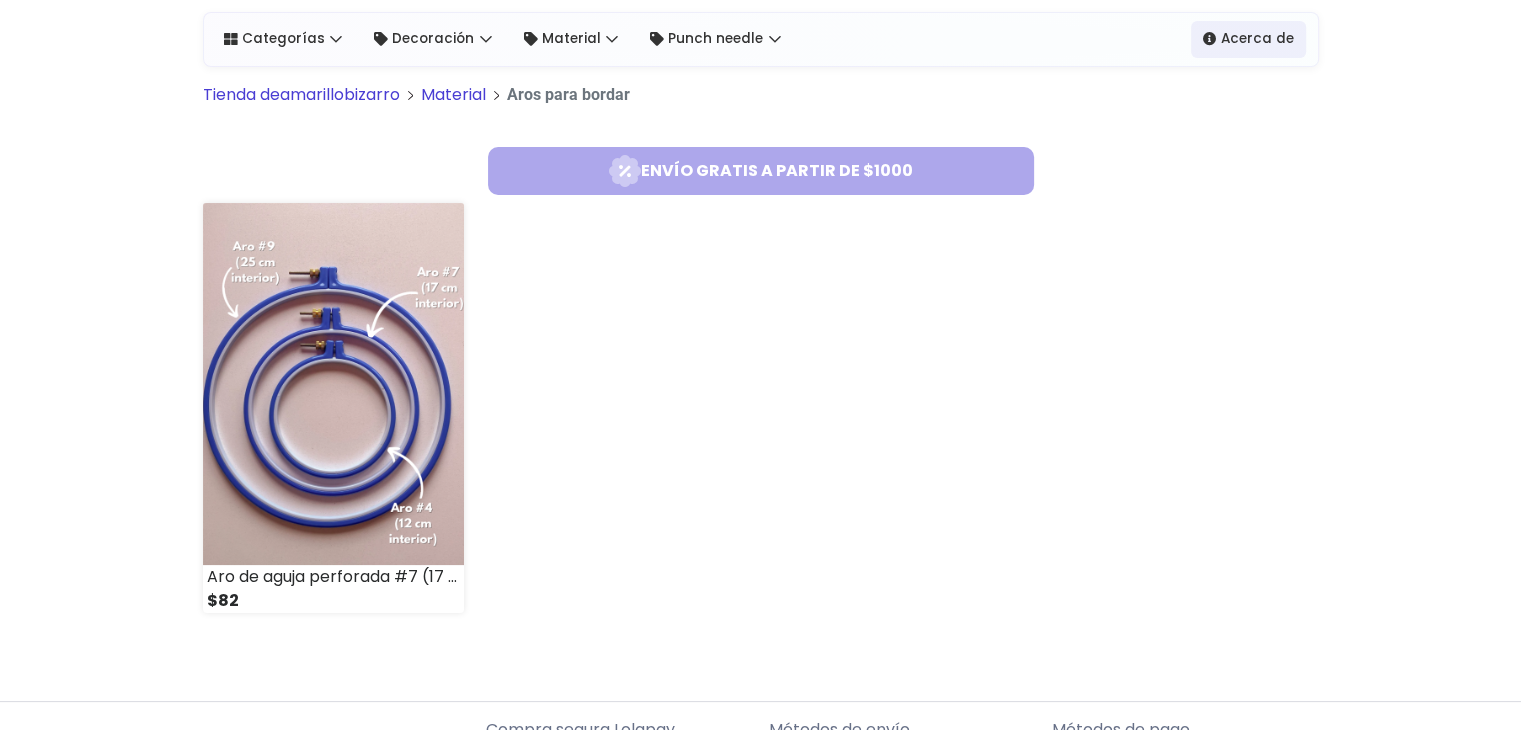 scroll, scrollTop: 0, scrollLeft: 0, axis: both 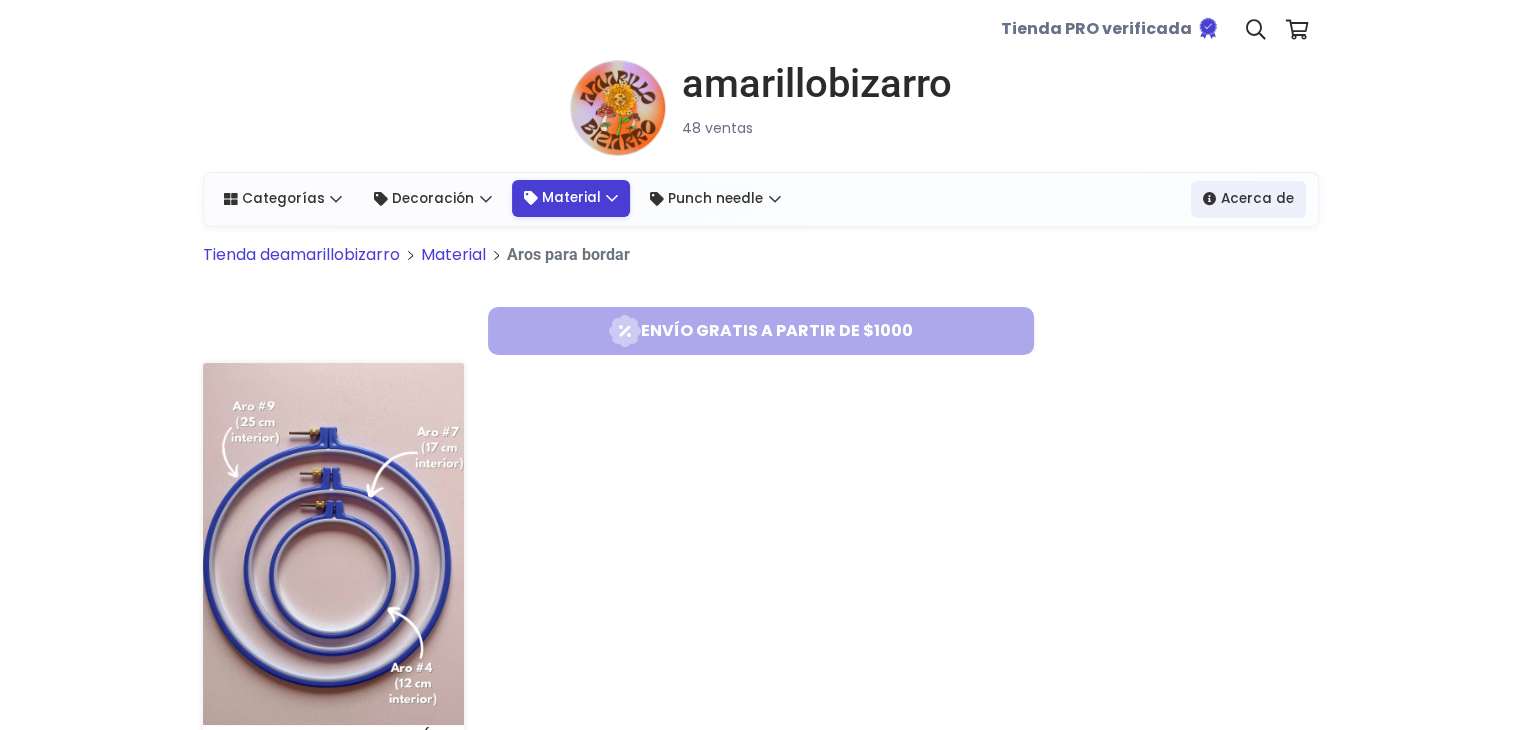 click on "Material" at bounding box center [571, 198] 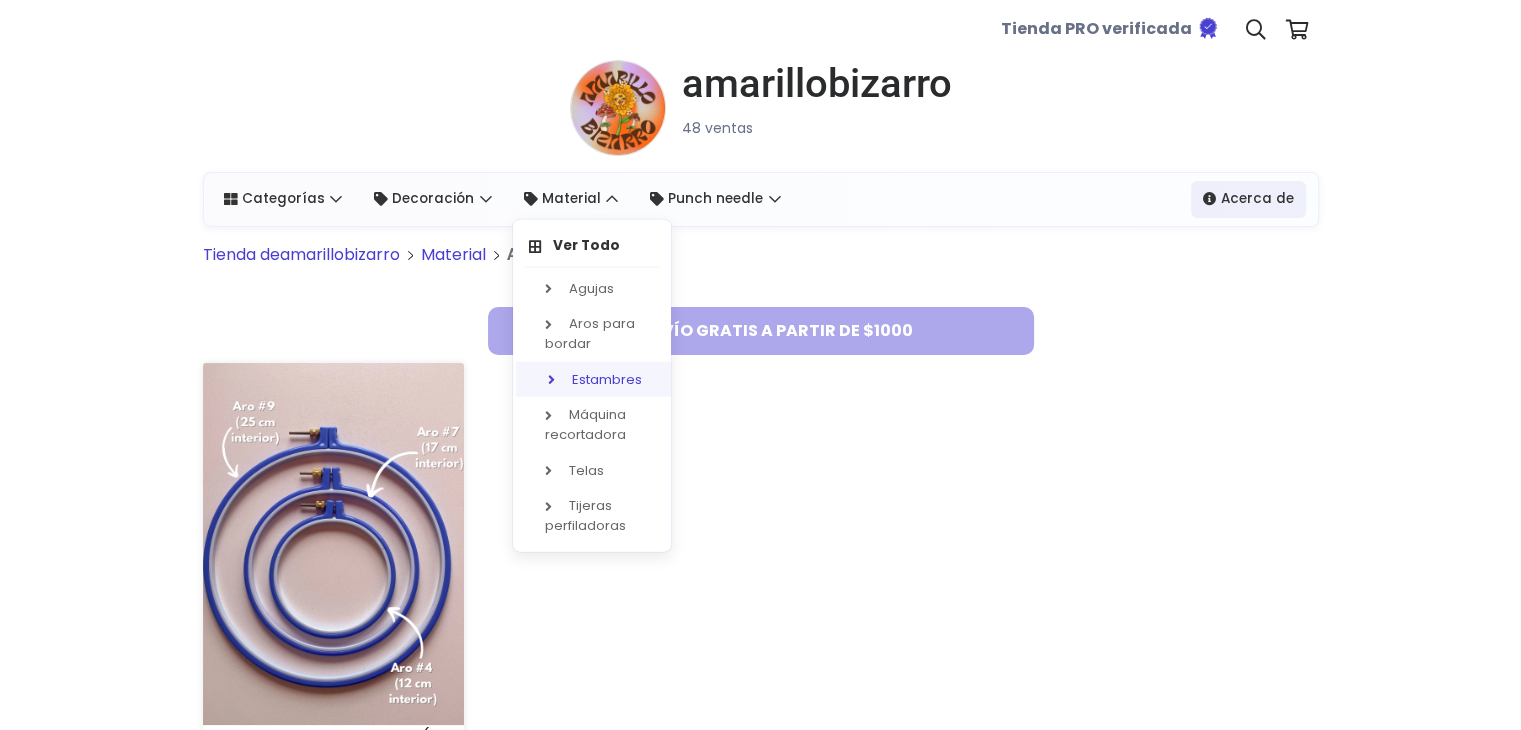 click on "Estambres" at bounding box center (595, 379) 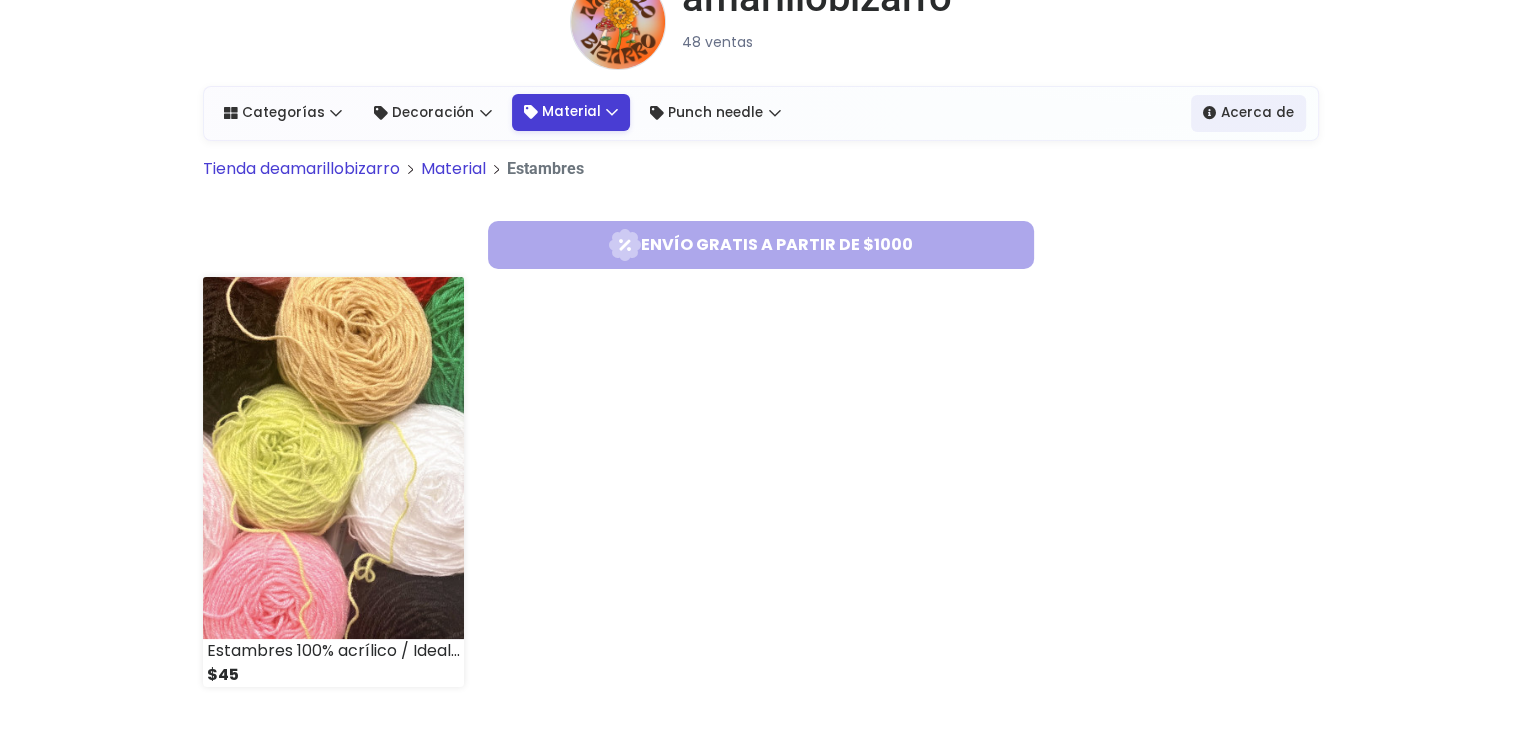 scroll, scrollTop: 0, scrollLeft: 0, axis: both 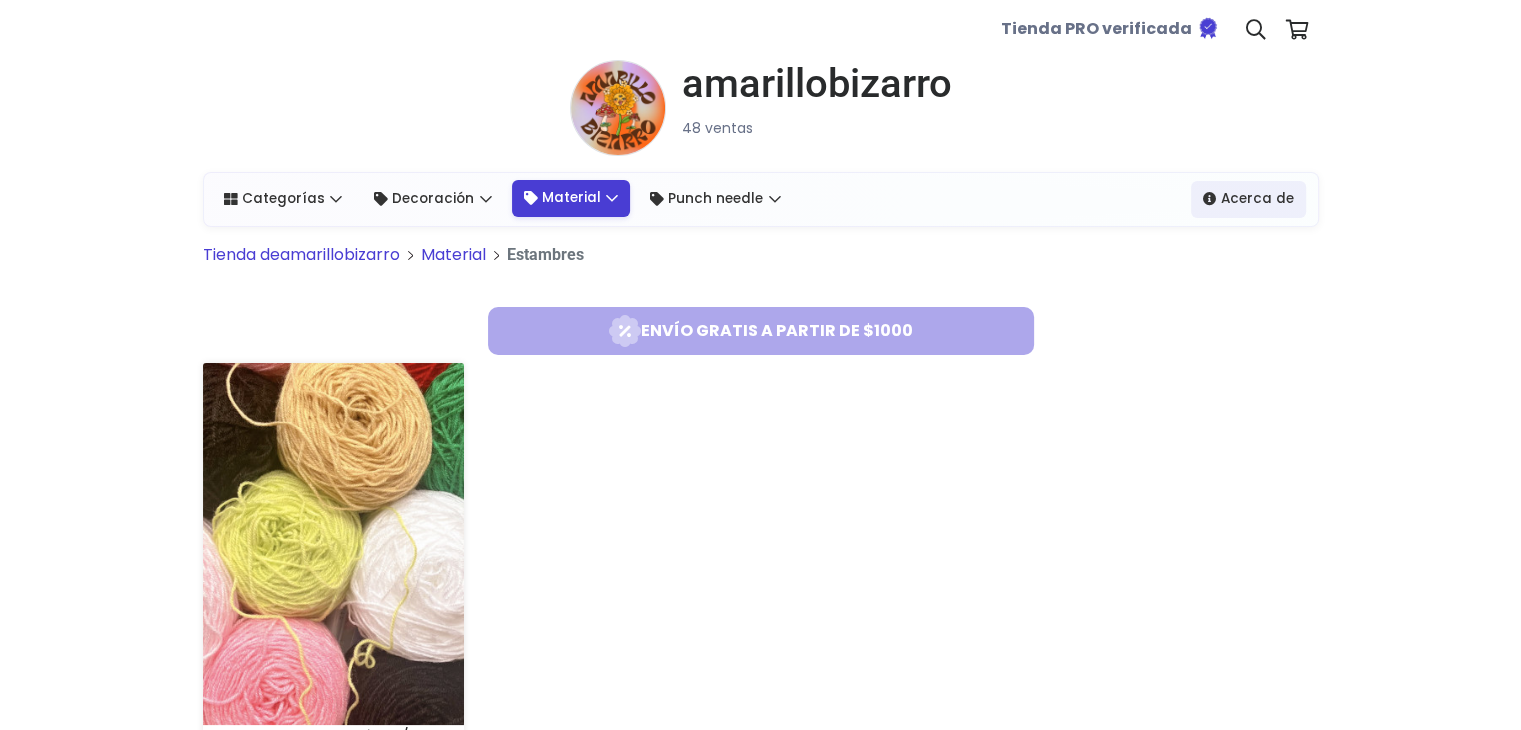 click on "Material" at bounding box center (571, 198) 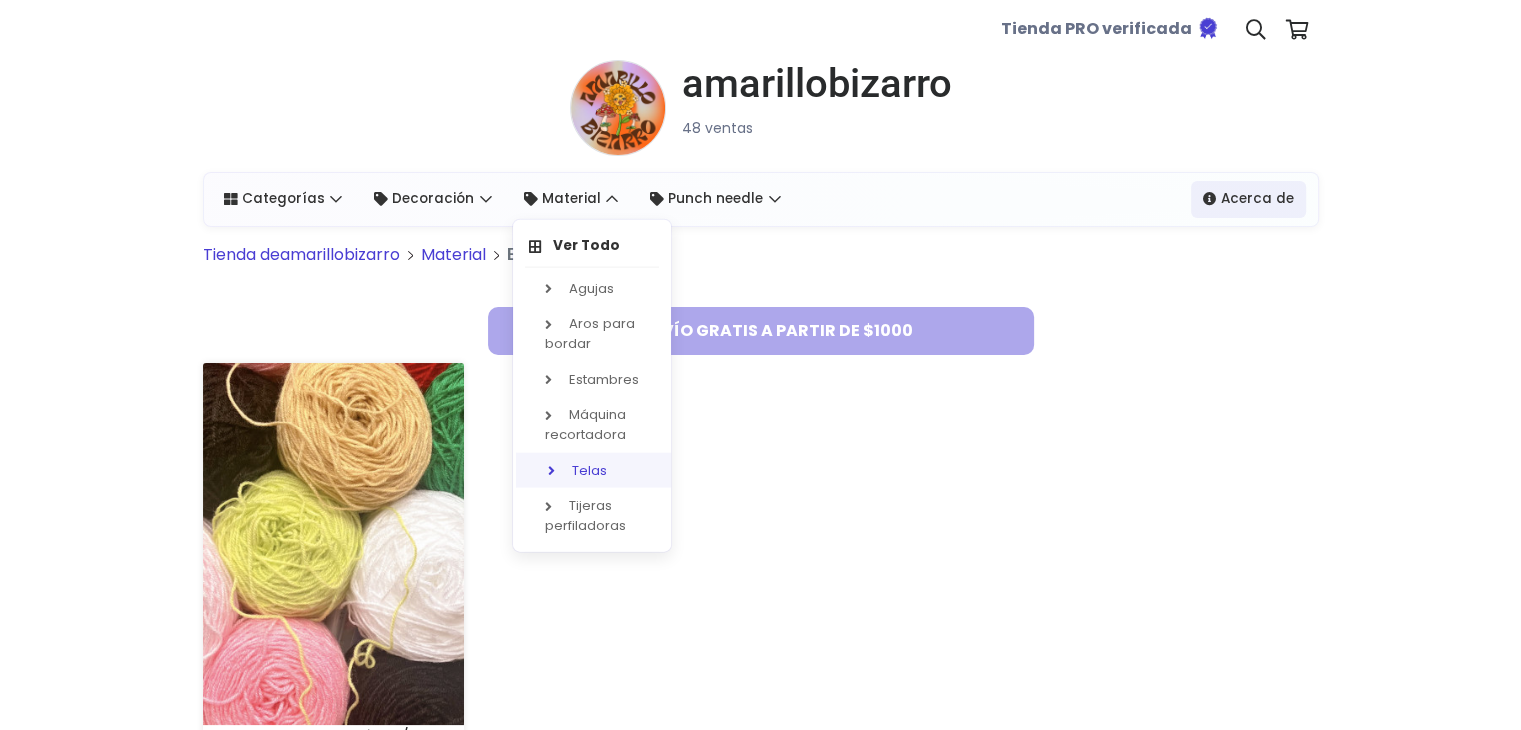 click on "Telas" at bounding box center [595, 470] 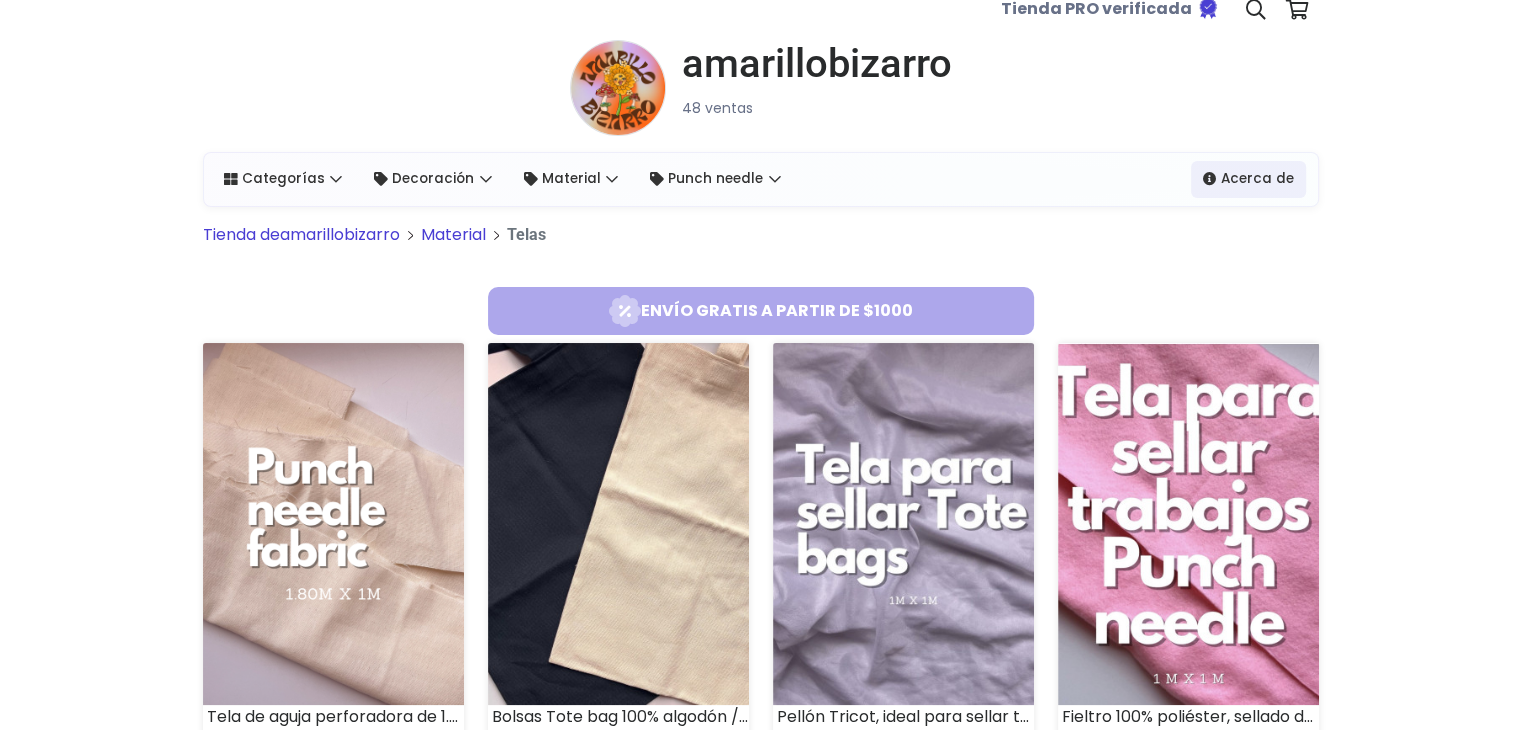 scroll, scrollTop: 0, scrollLeft: 0, axis: both 